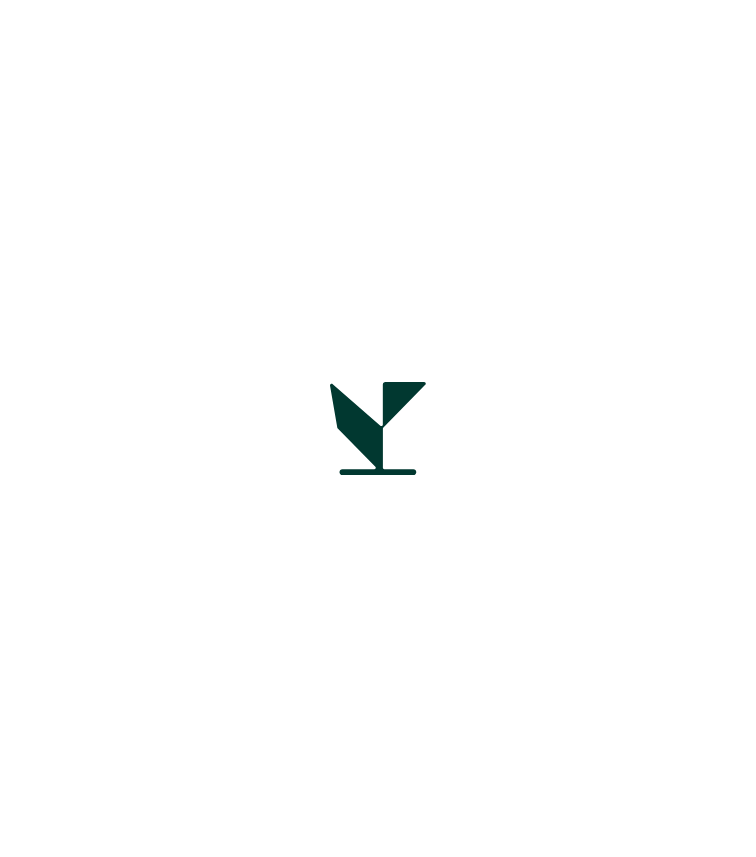 scroll, scrollTop: 0, scrollLeft: 0, axis: both 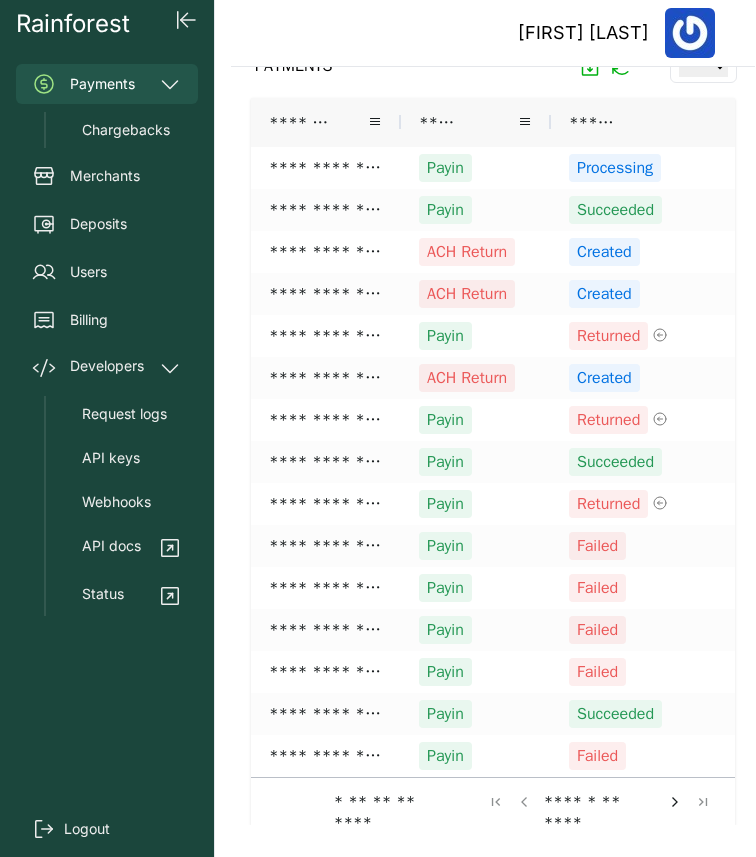 click at bounding box center [675, 802] 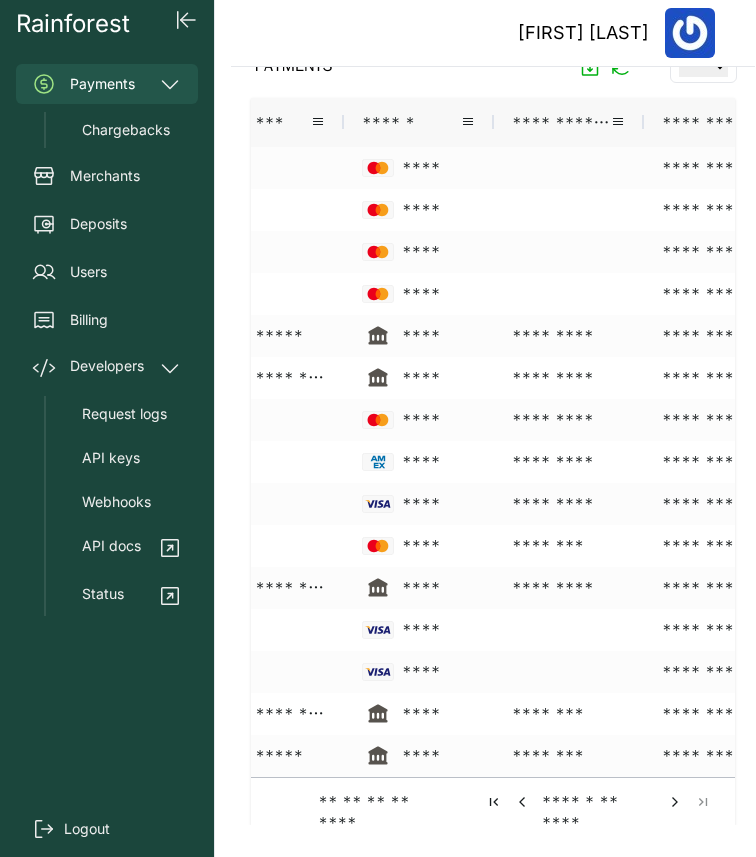 click at bounding box center [675, 802] 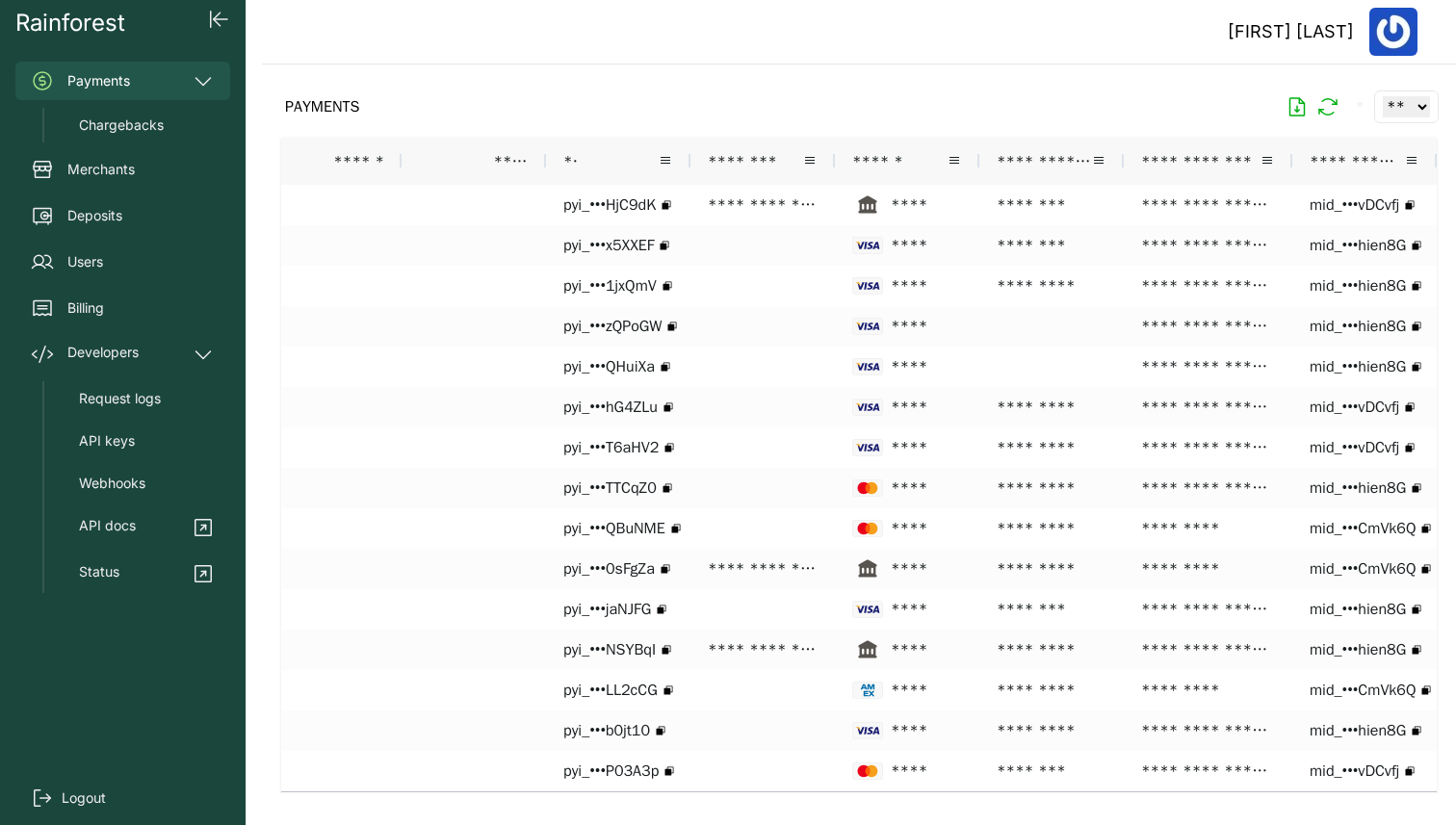 click on "** ** ** ***" at bounding box center [1406, 107] 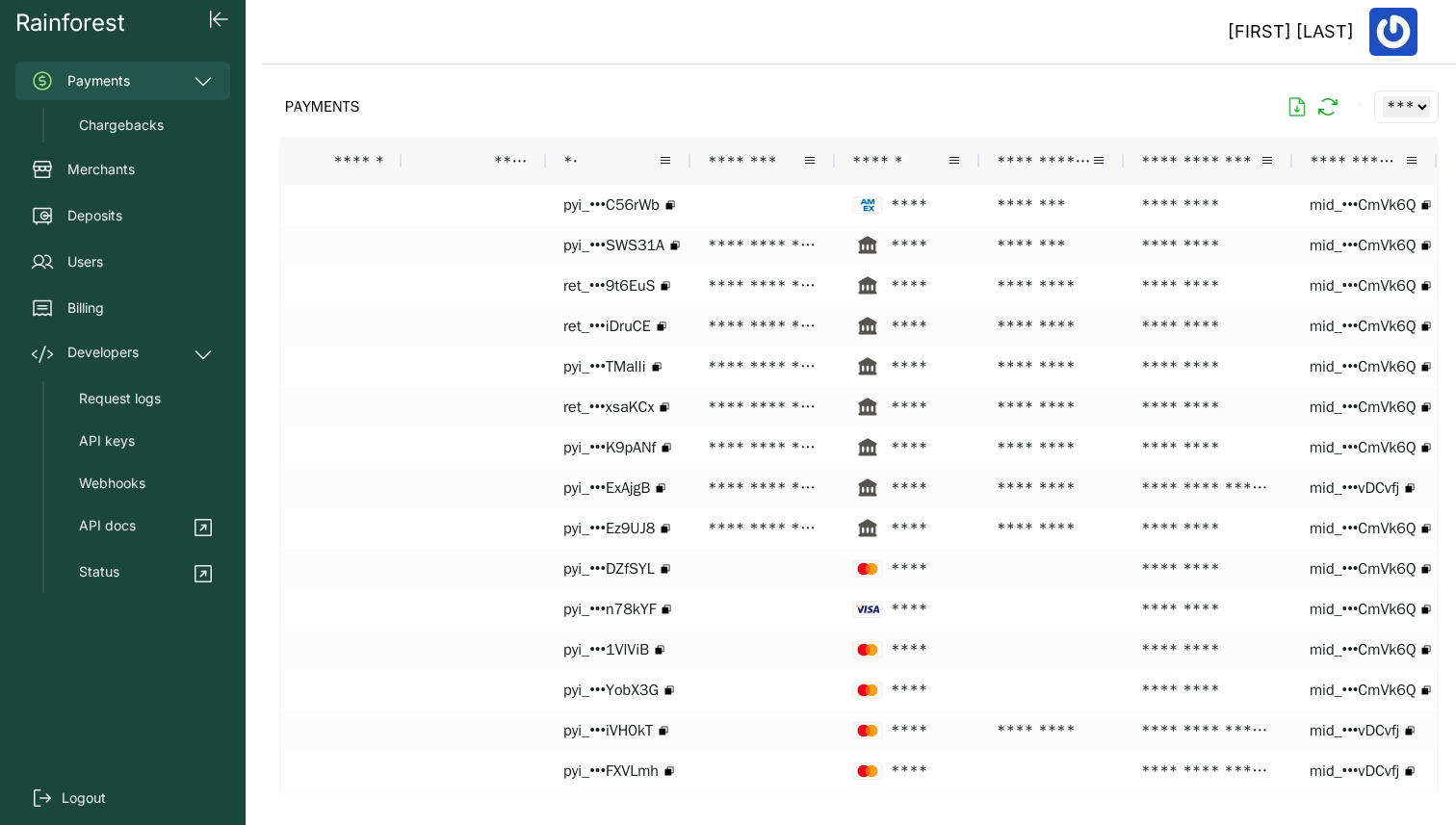 click 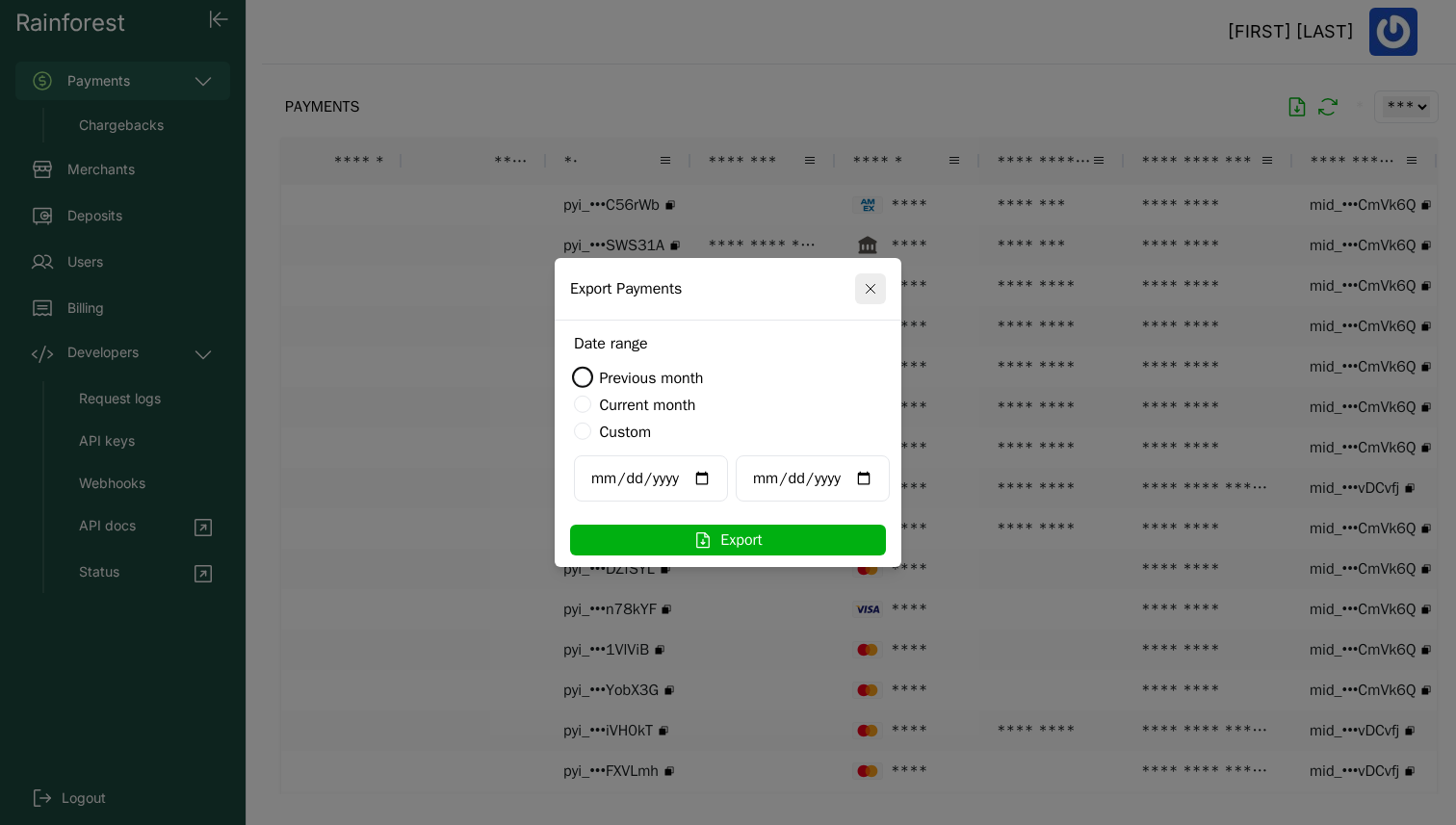 click on "**********" at bounding box center [651, 478] 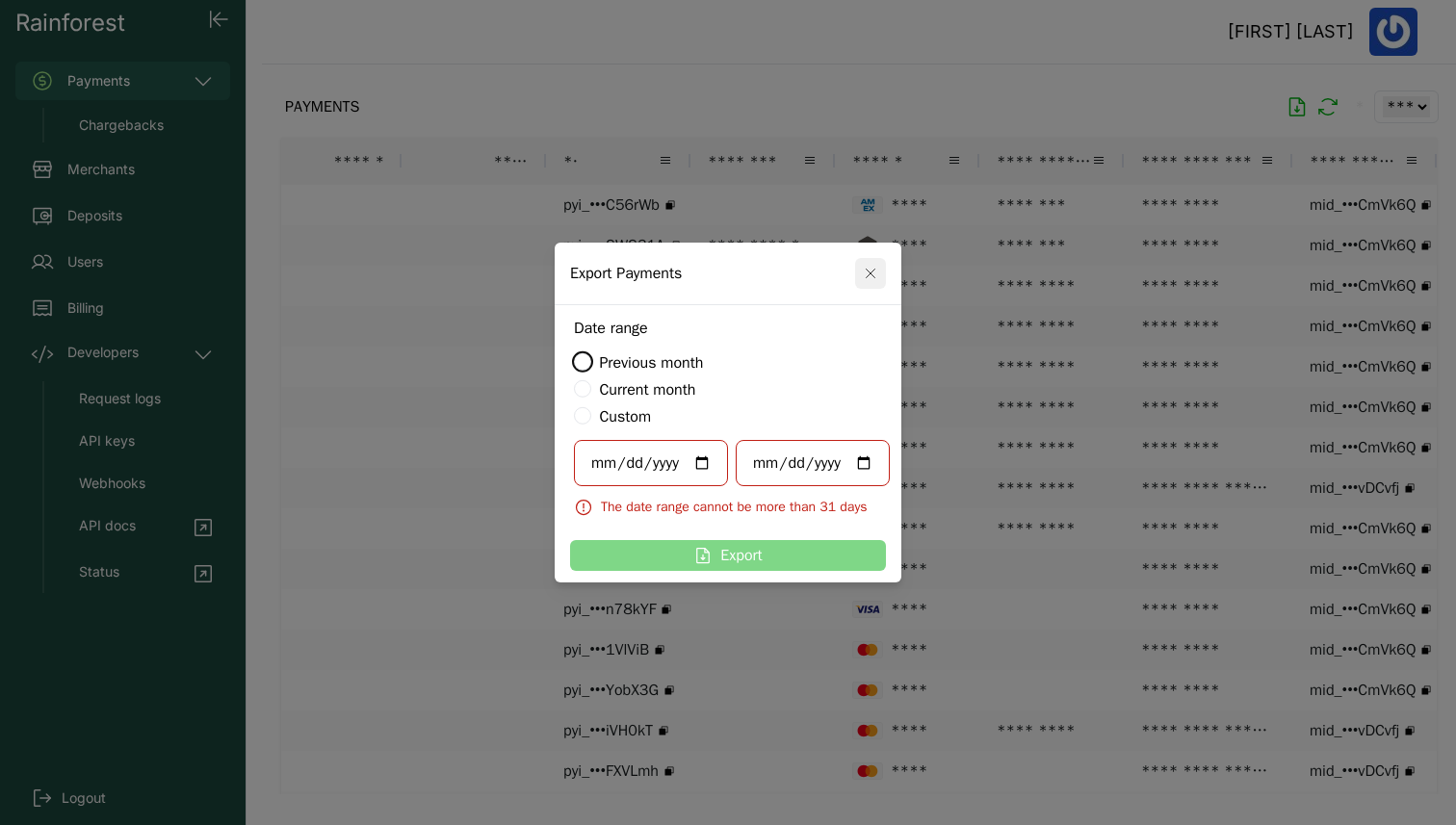 click 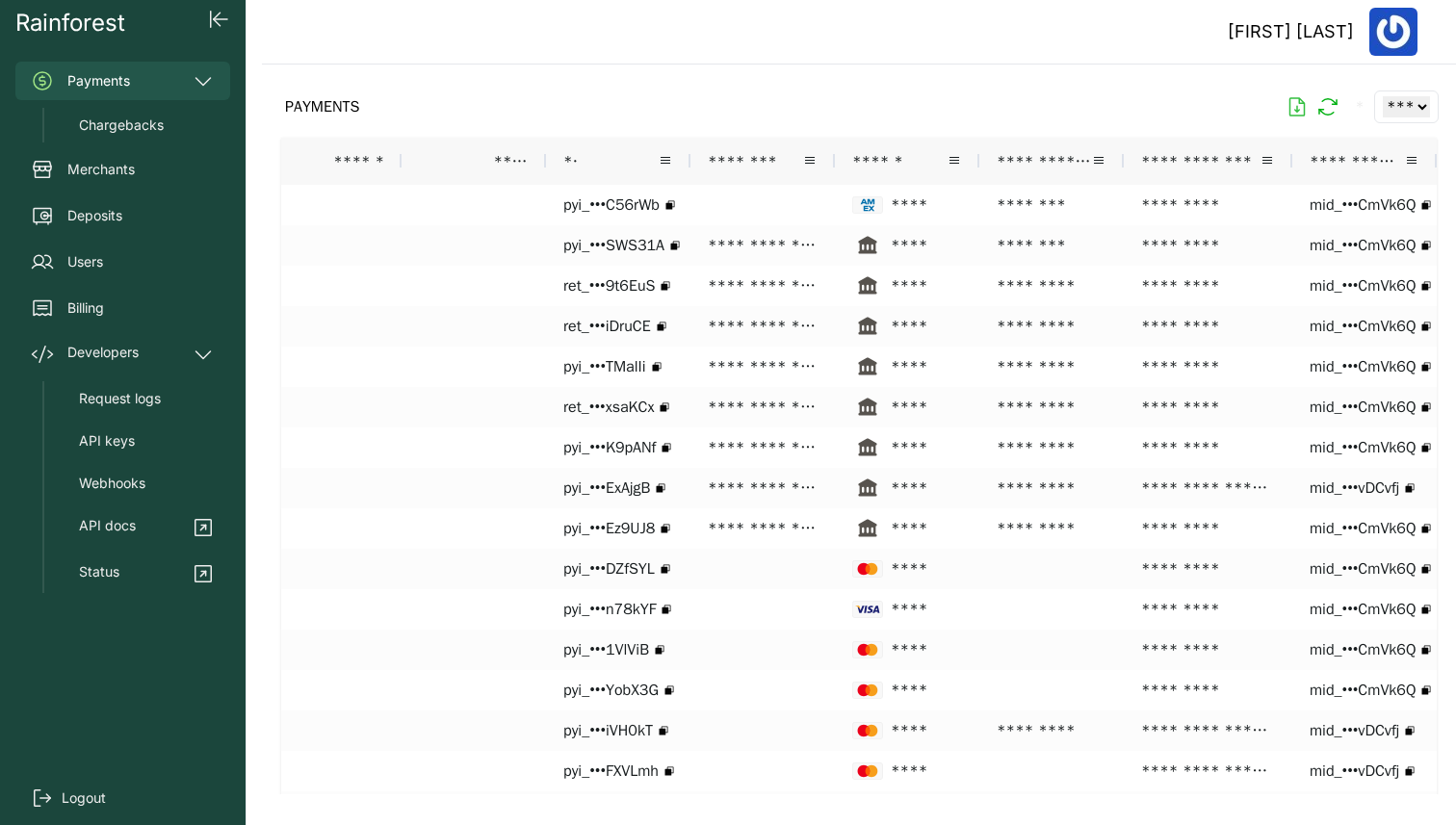 click 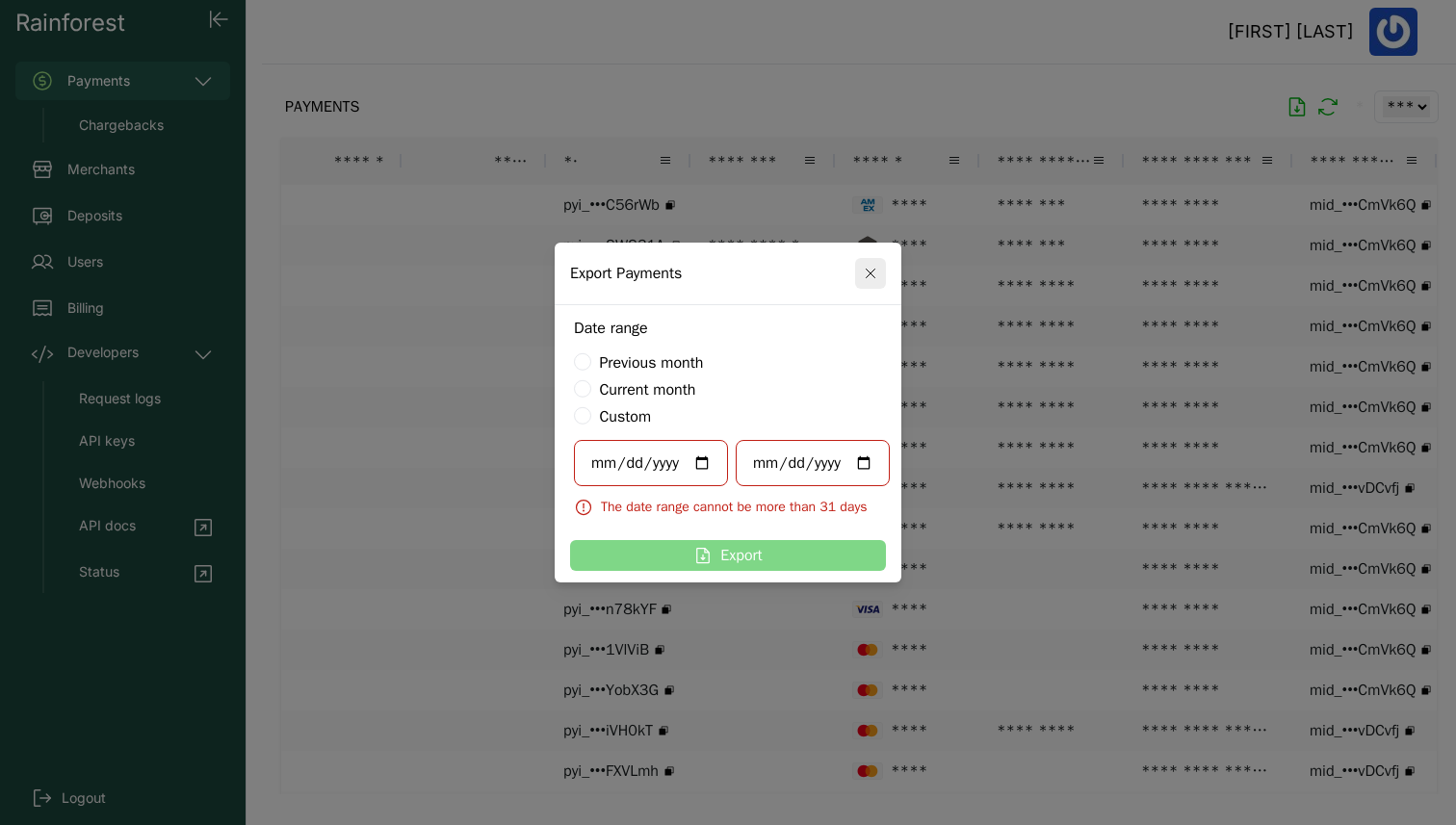 click on "Previous month" at bounding box center (651, 363) 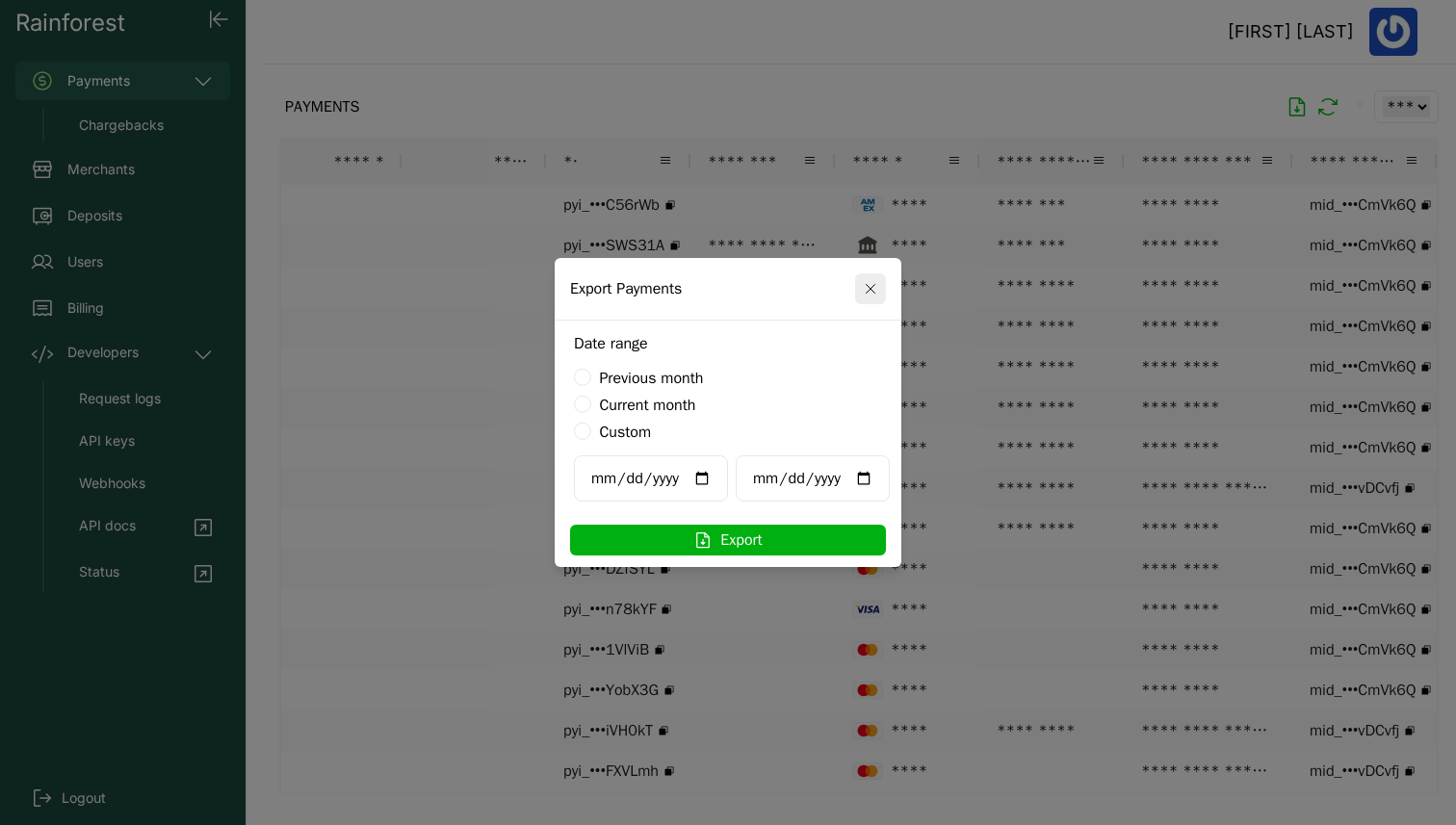 click on "Current month" at bounding box center (647, 405) 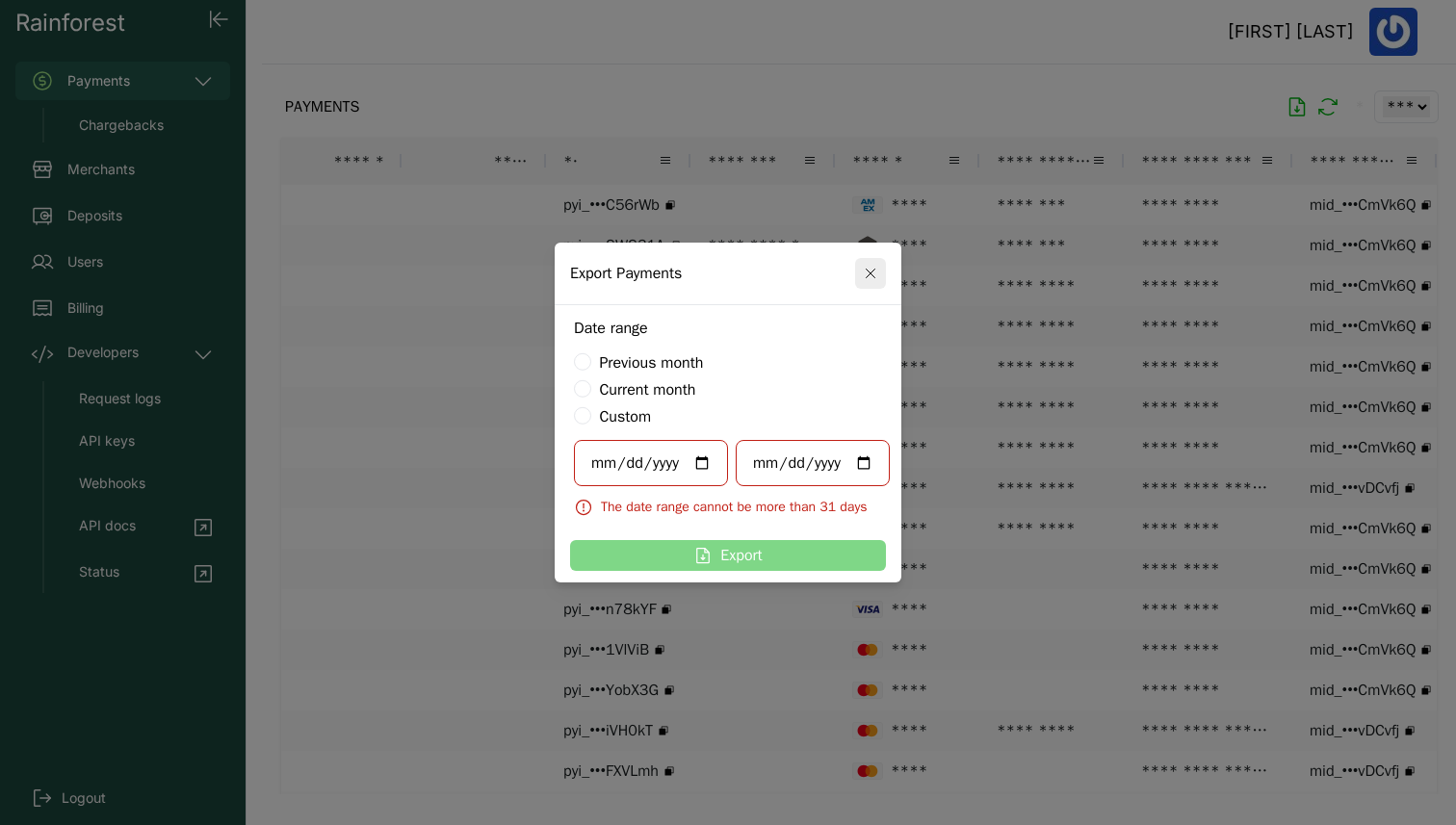 type on "**********" 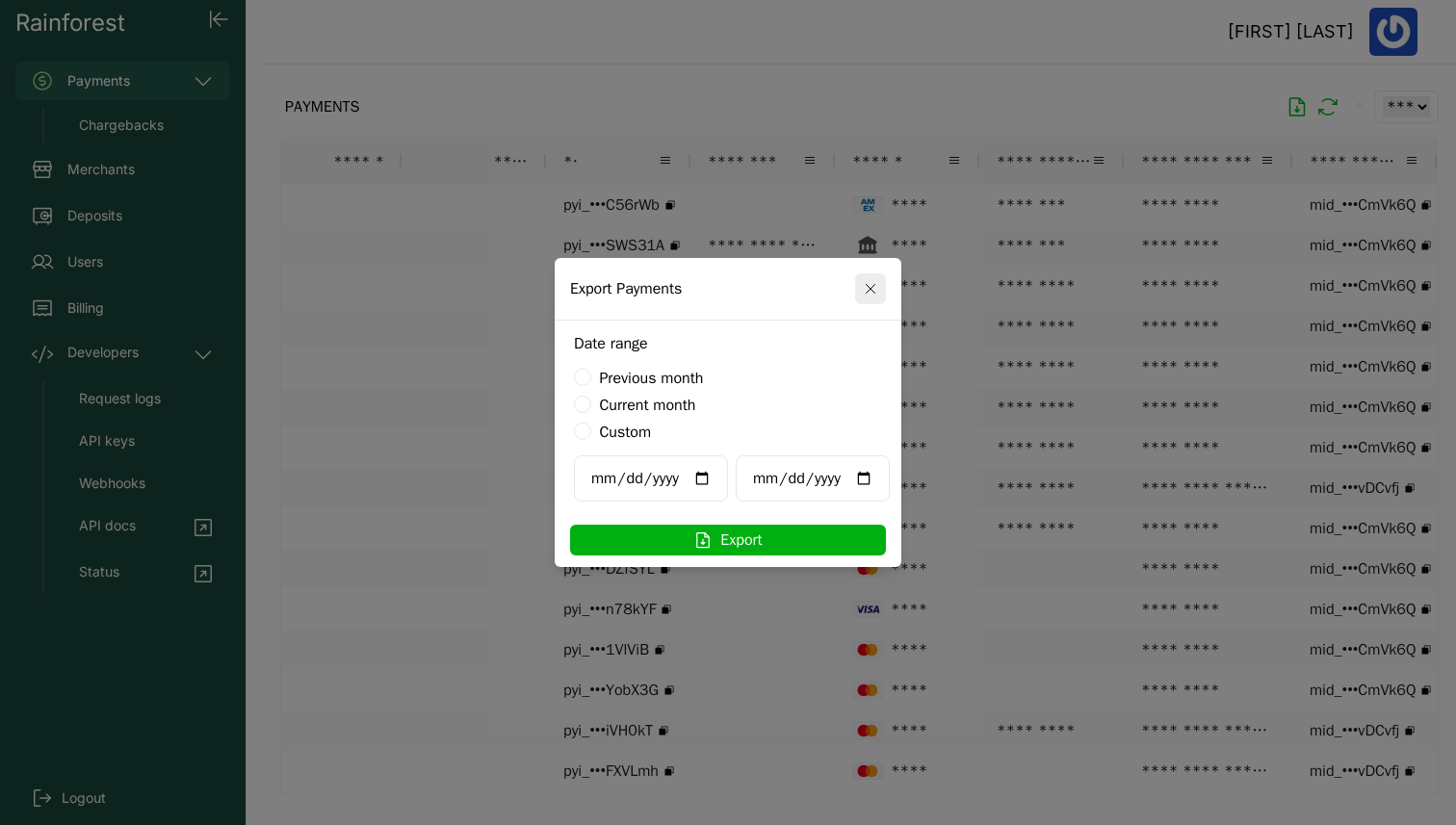type on "**********" 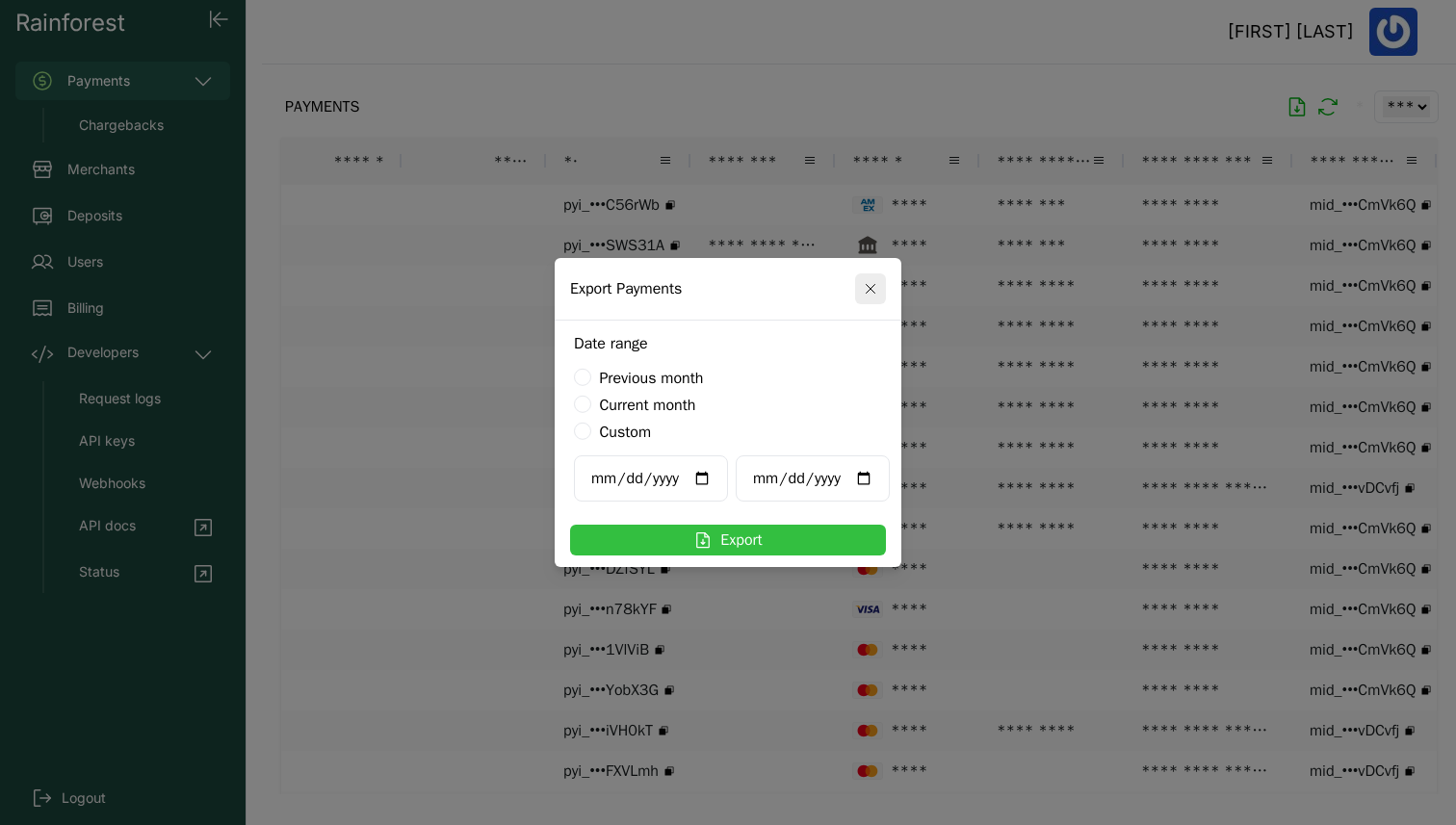 click on "Export" at bounding box center [728, 540] 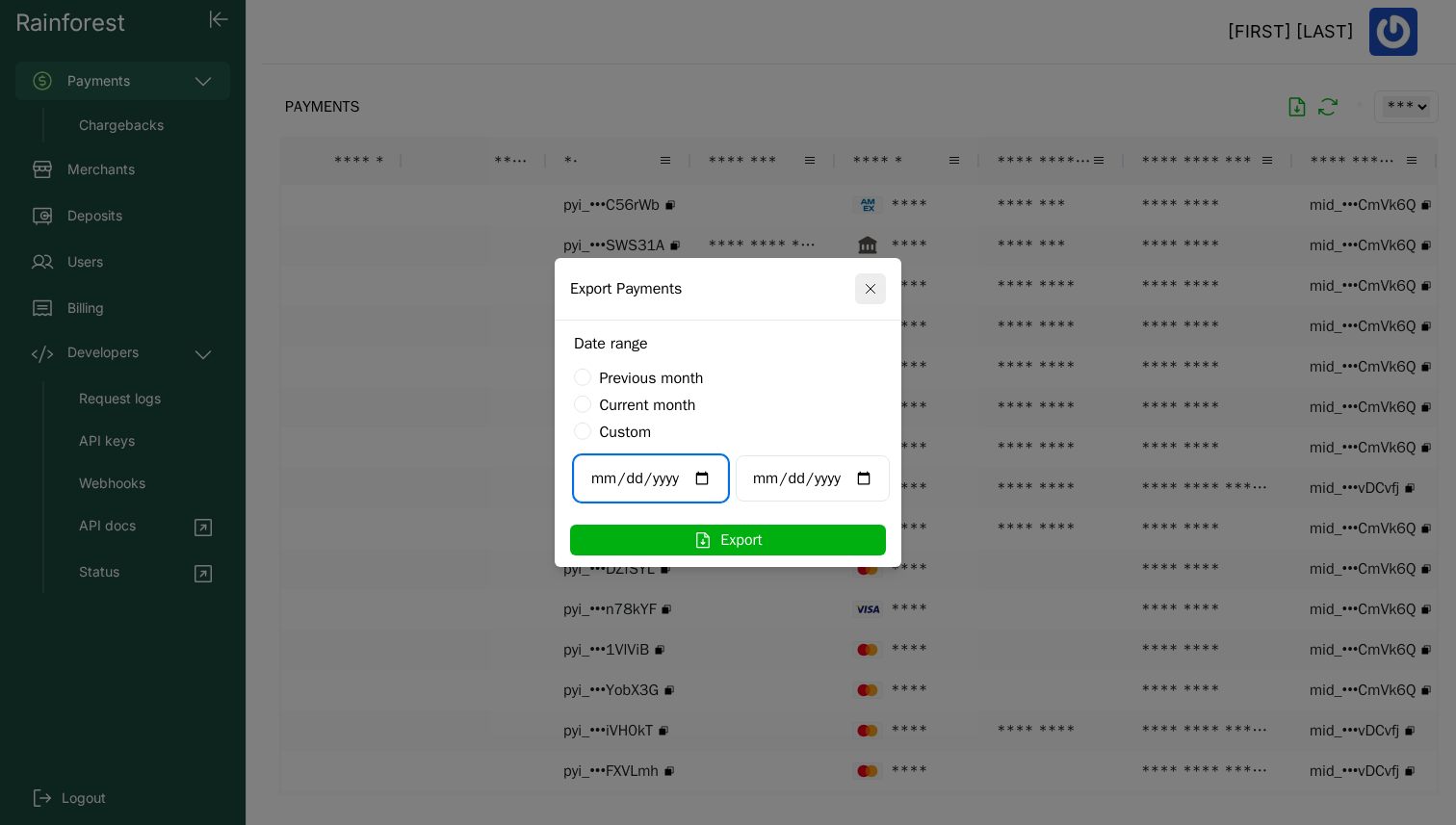 click on "**********" at bounding box center [651, 478] 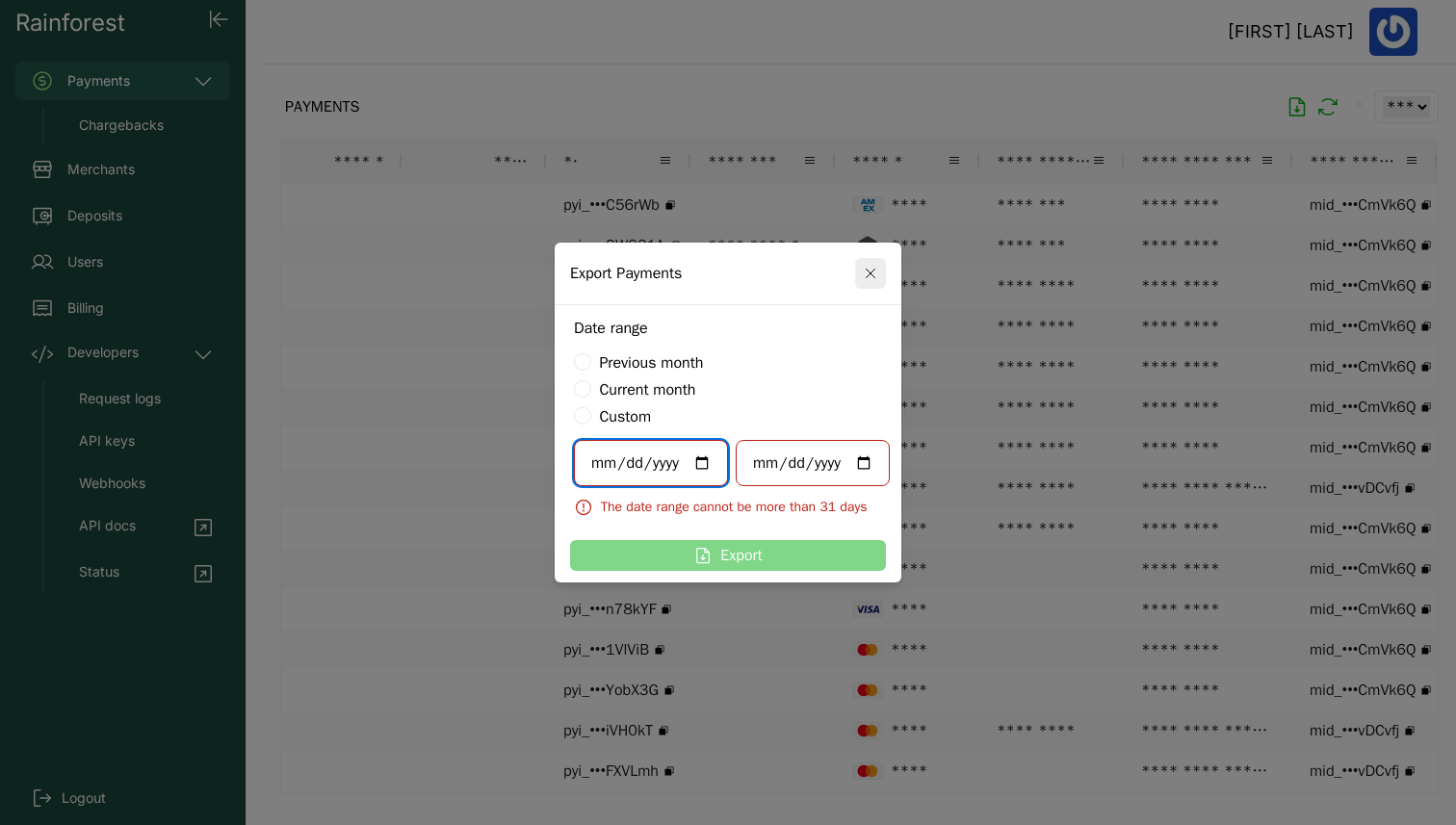 type on "**********" 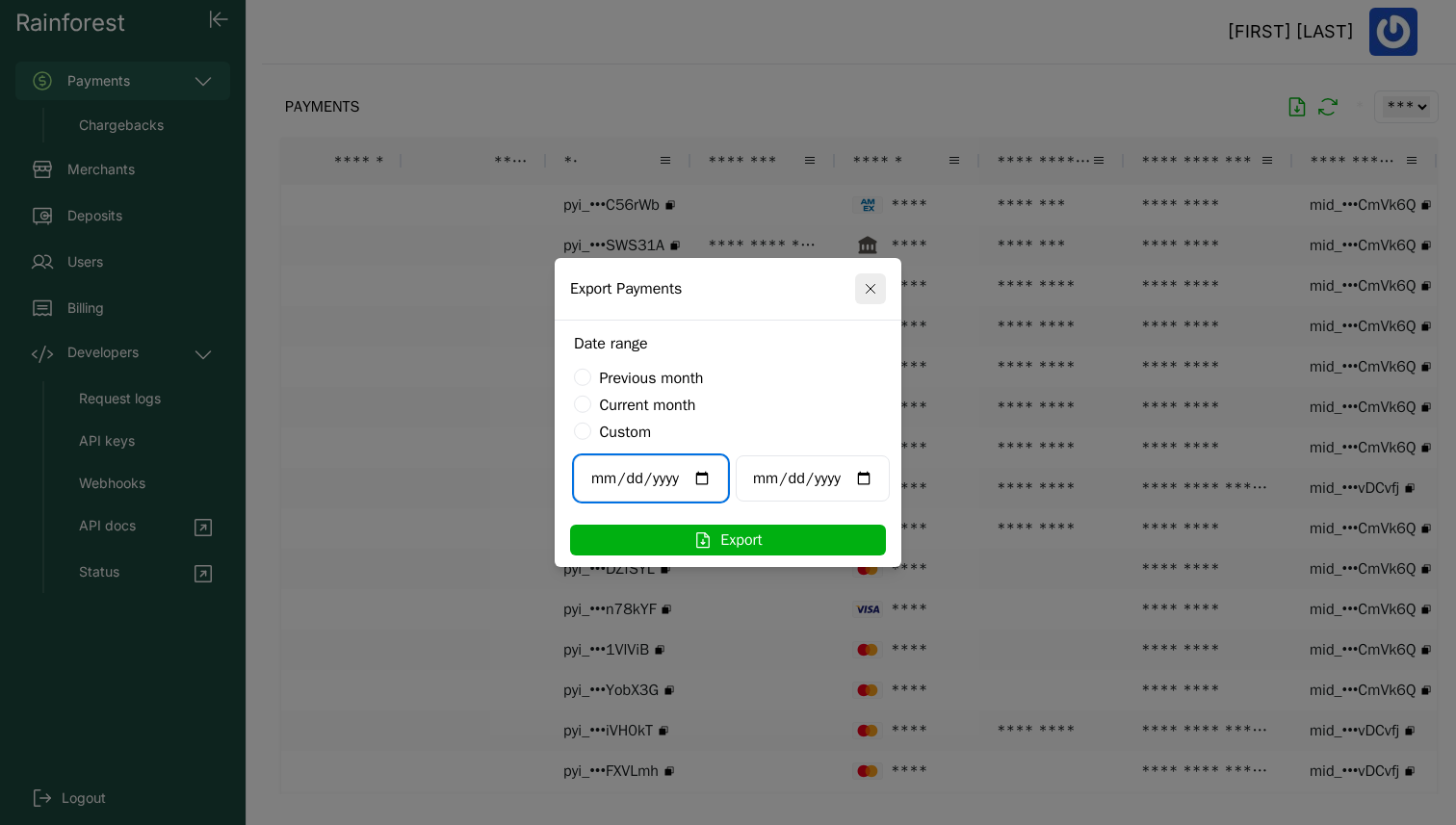 type on "**********" 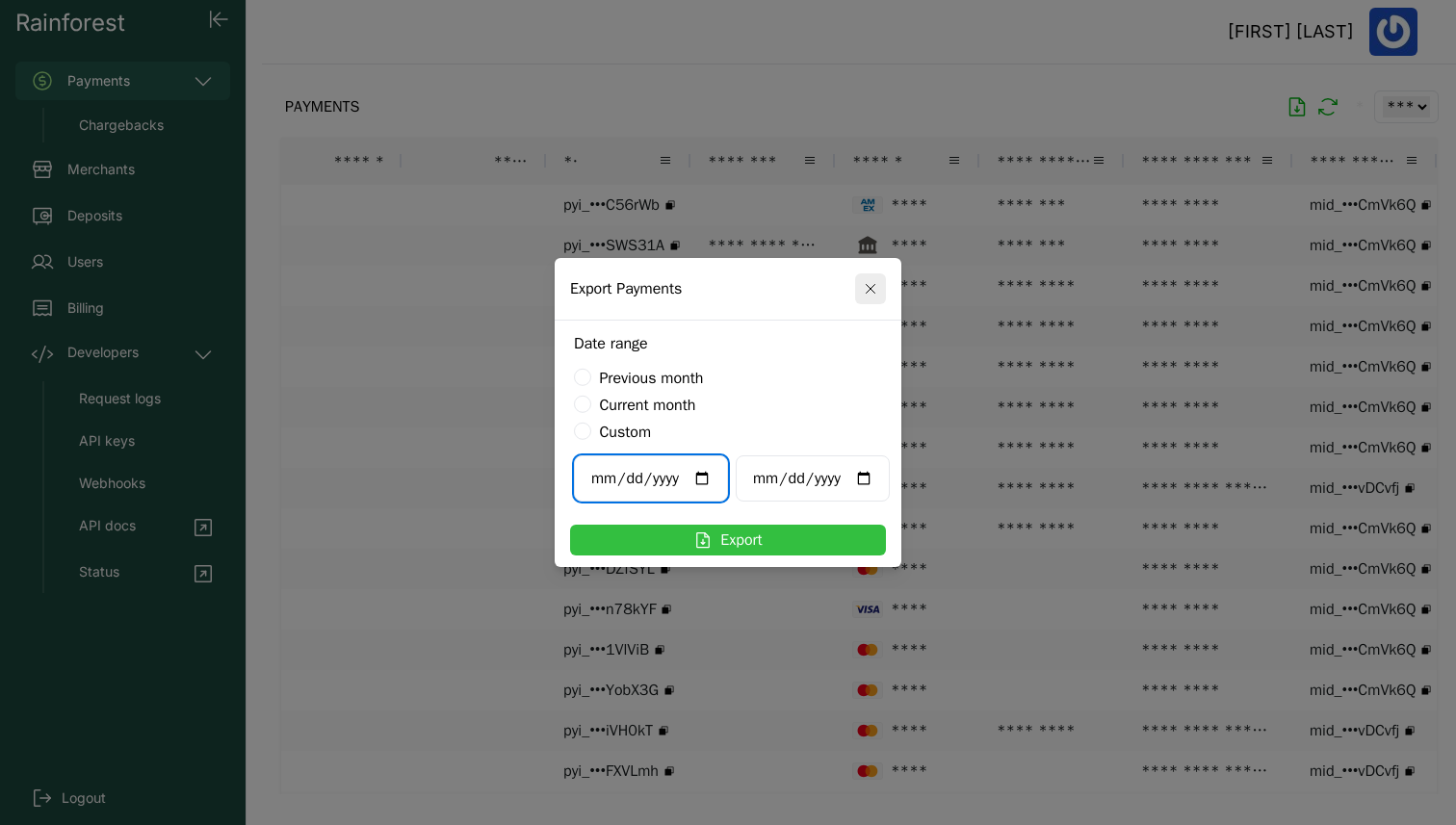 click on "Export" at bounding box center (728, 540) 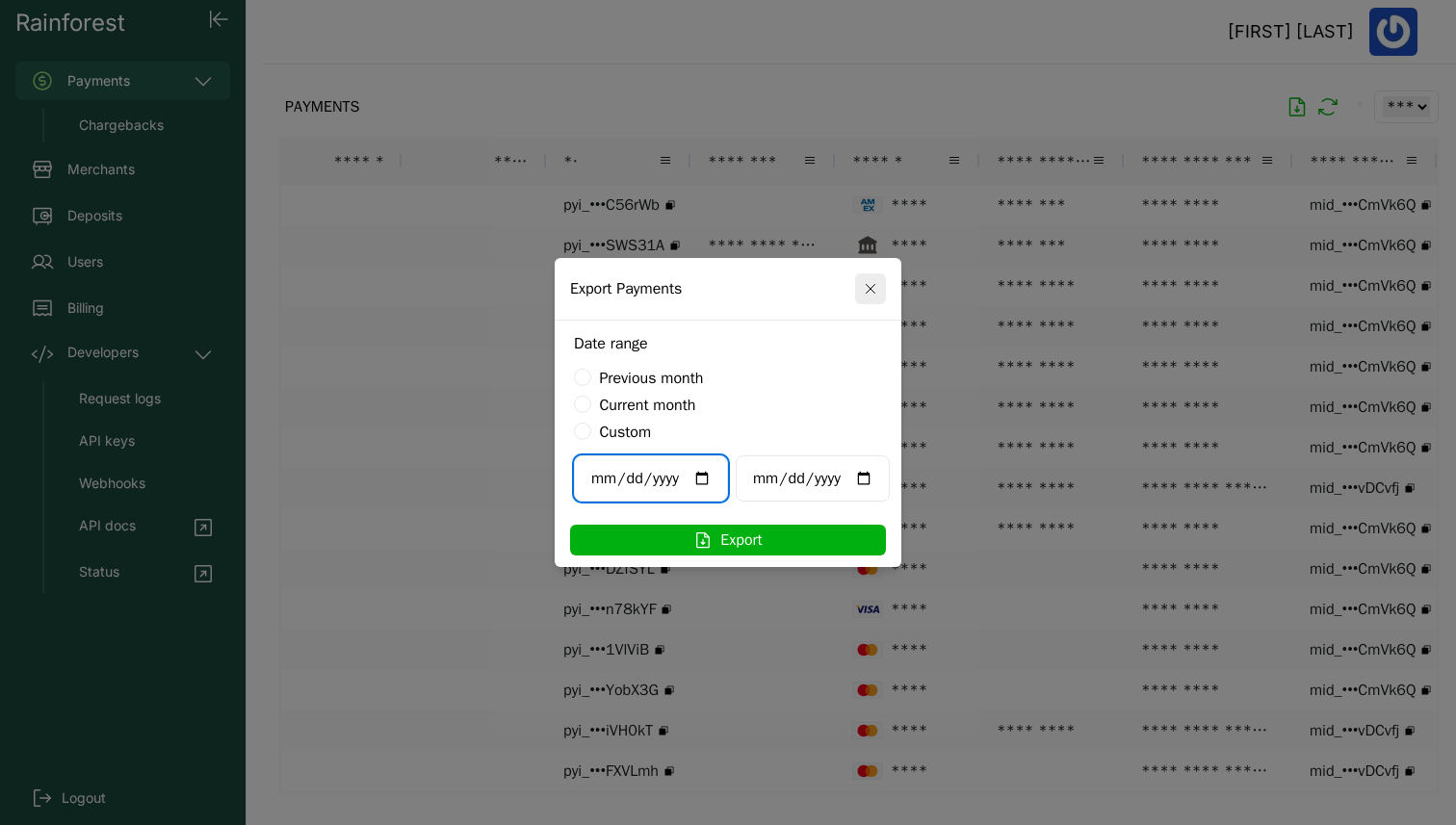 click on "**********" at bounding box center (651, 478) 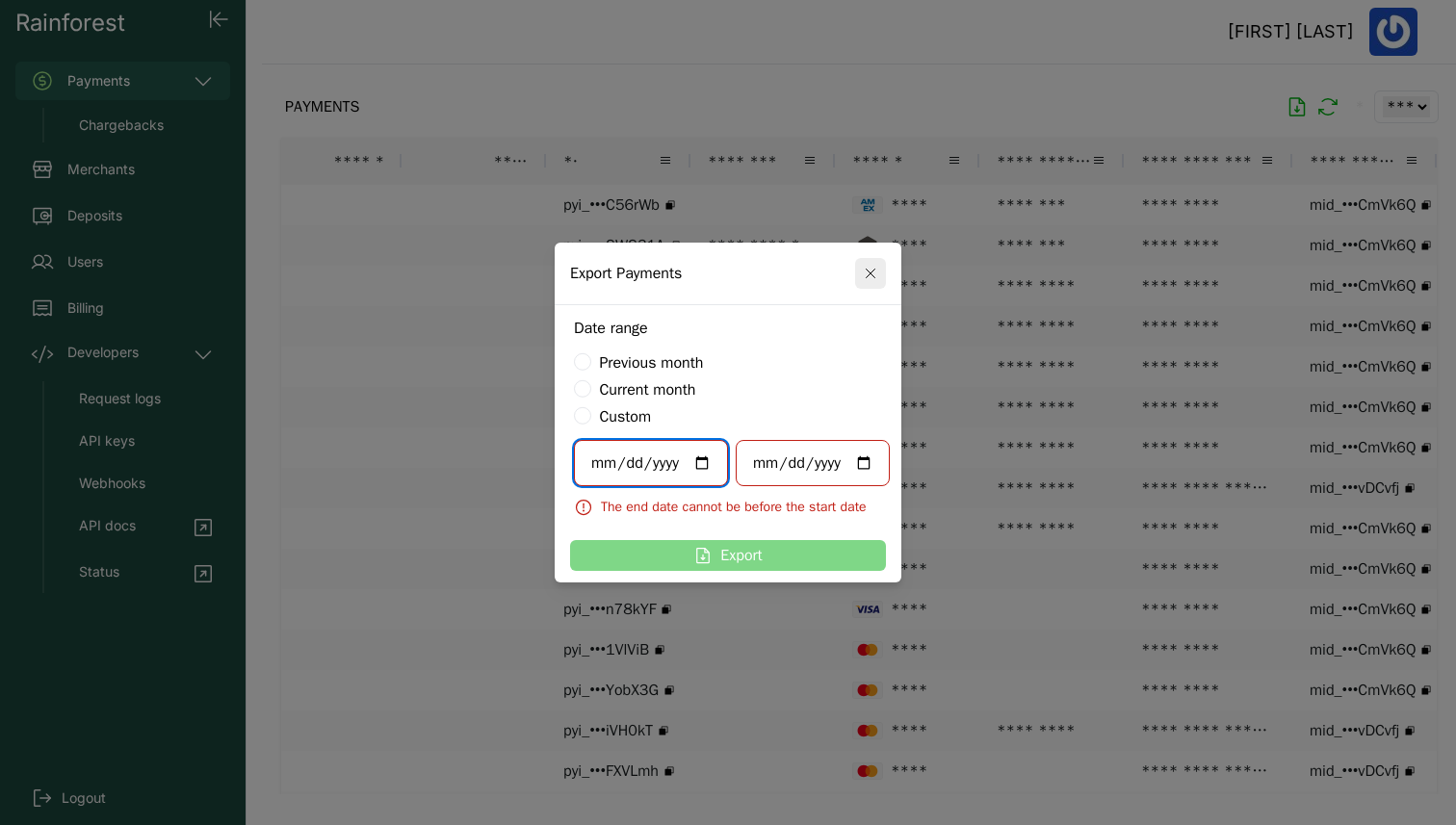type on "**********" 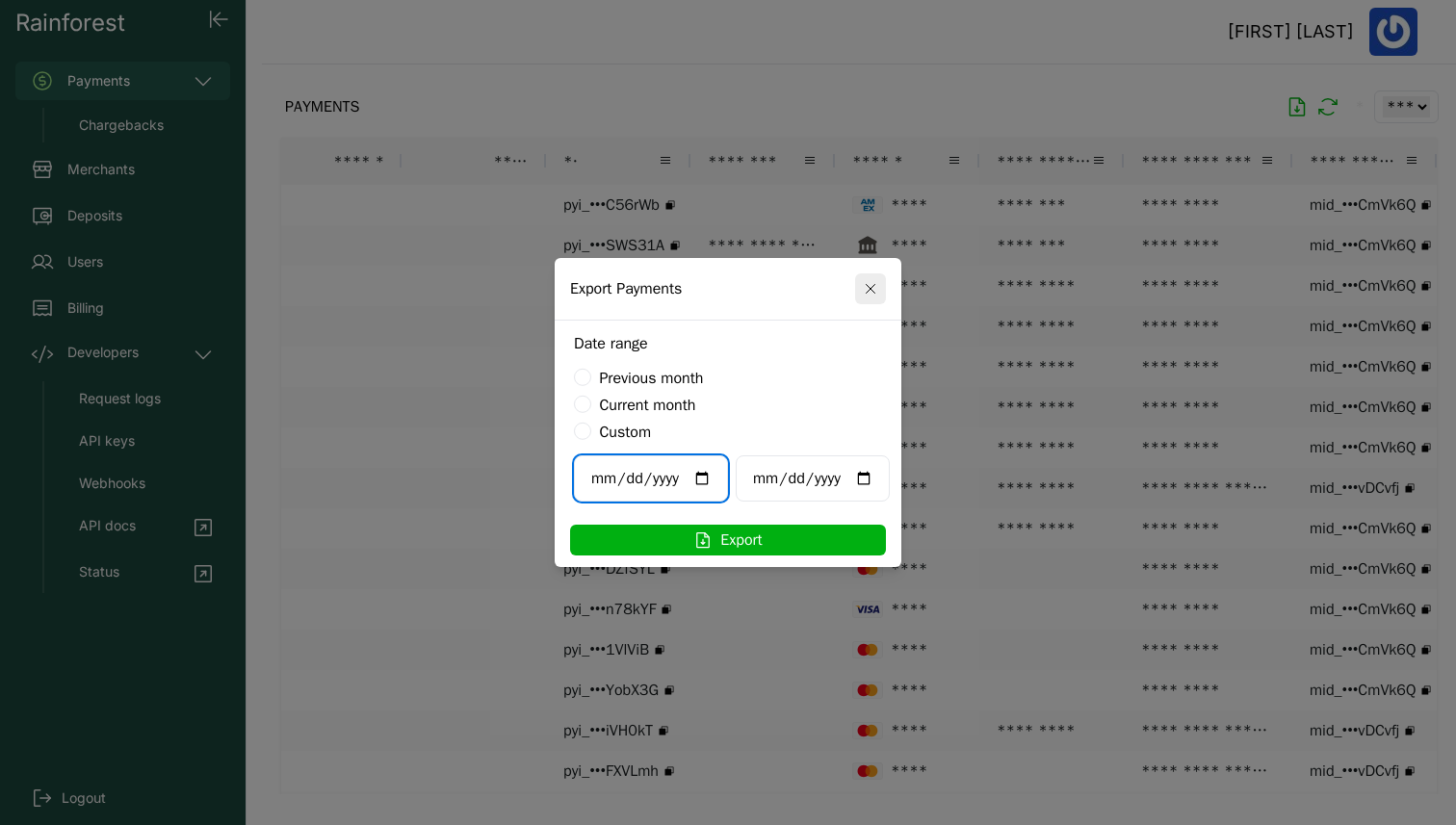type on "**********" 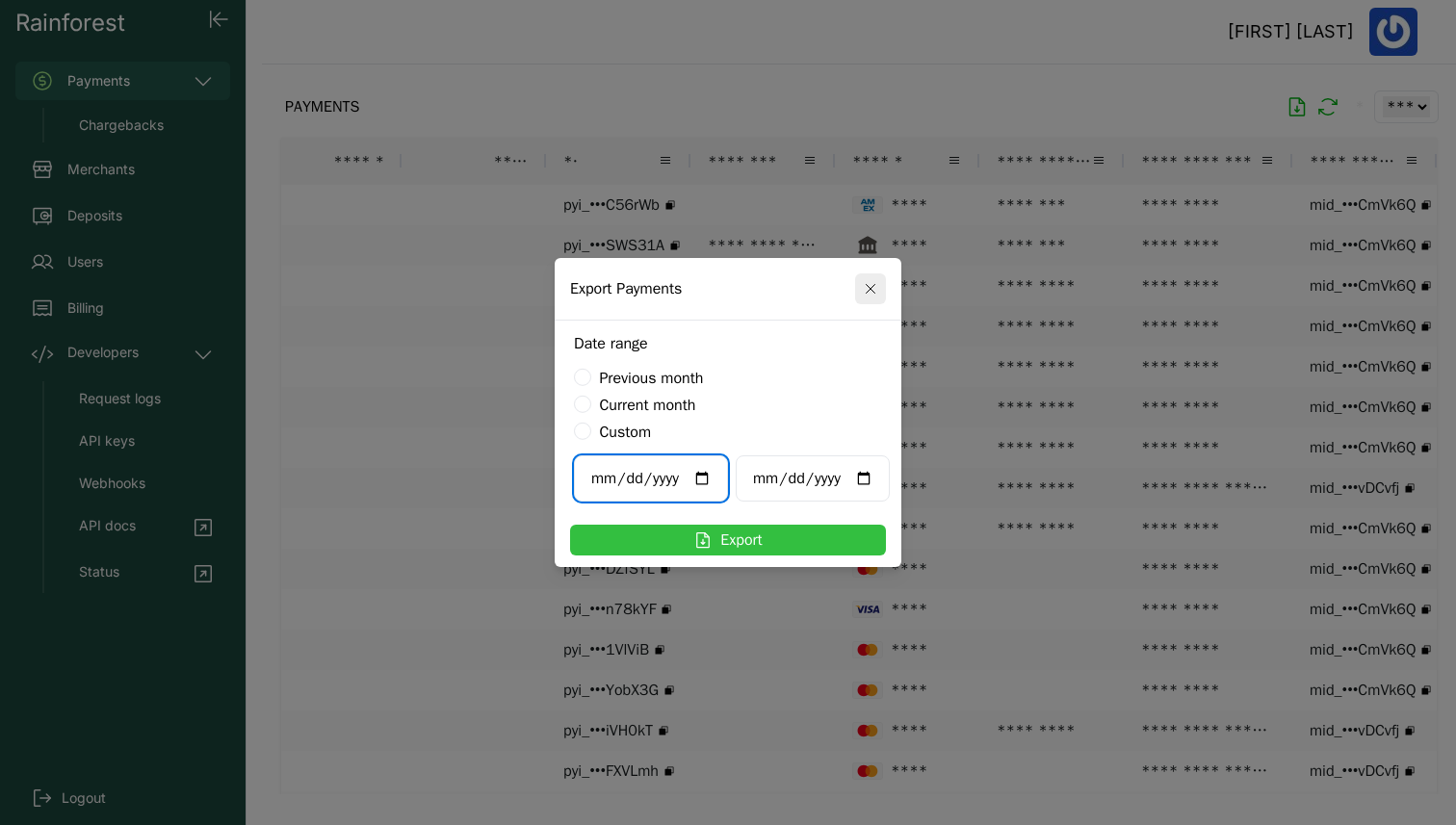 click on "Export" at bounding box center [728, 540] 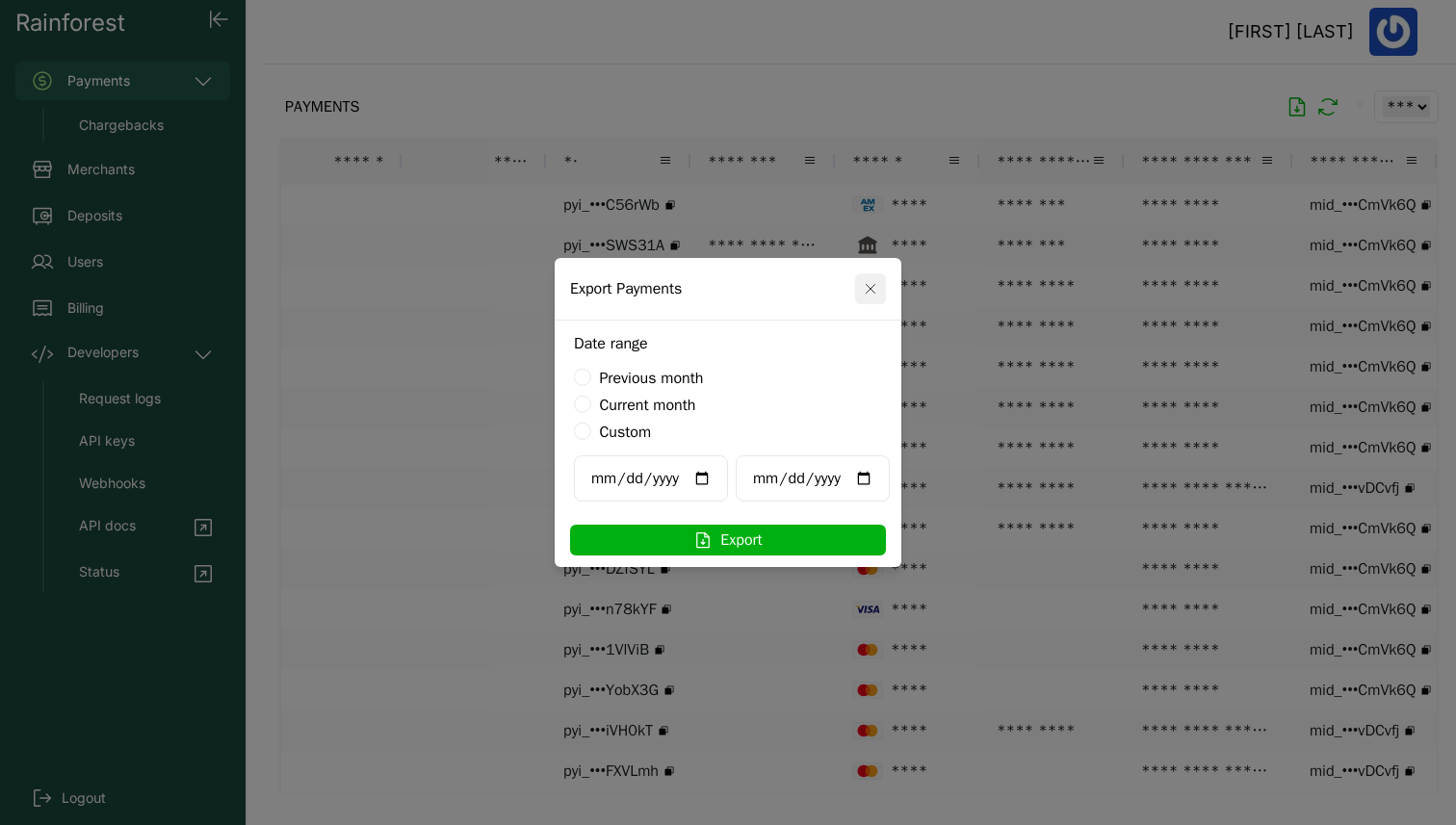 click at bounding box center [871, 289] 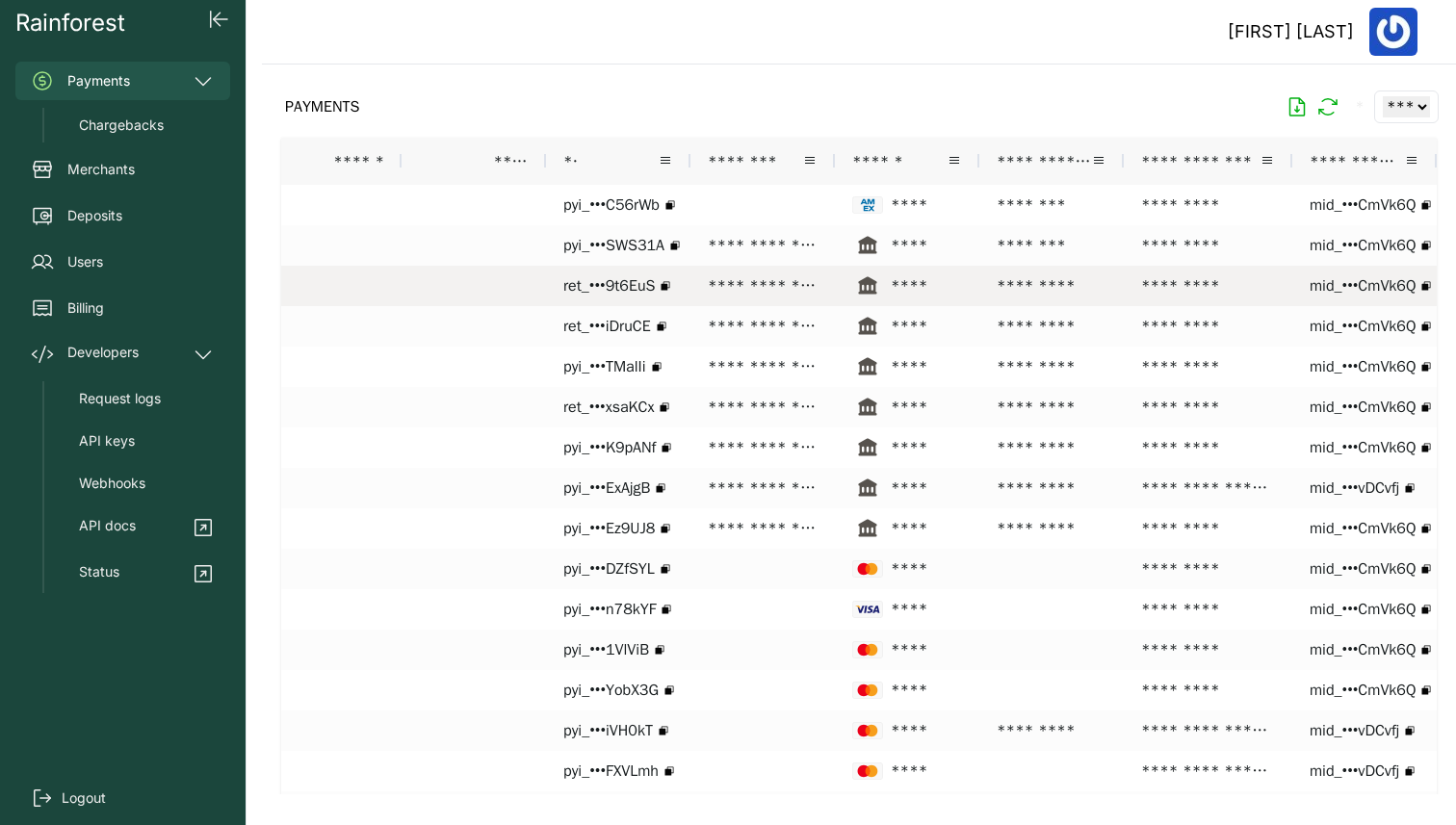 type 